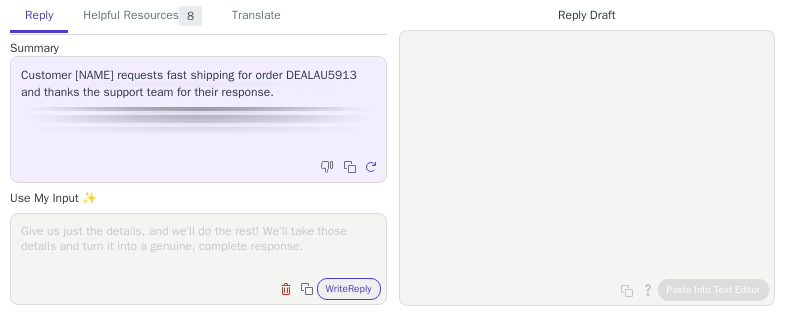 scroll, scrollTop: 0, scrollLeft: 0, axis: both 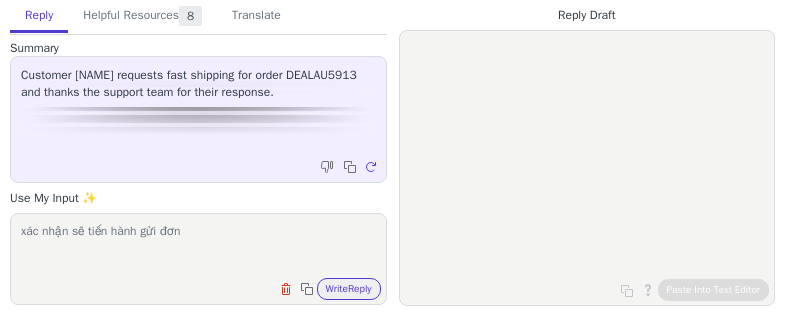 paste on "xác nhận sẽ tiến hành gửi đơn DEALAU5913 bằng fast shipping, thời gian nhận hàng dự kiến từ 7-12 ngày làm việc tính từ tracking number được update, tracking number sẽ được gửi trong vài ngày làm việc qua mai" 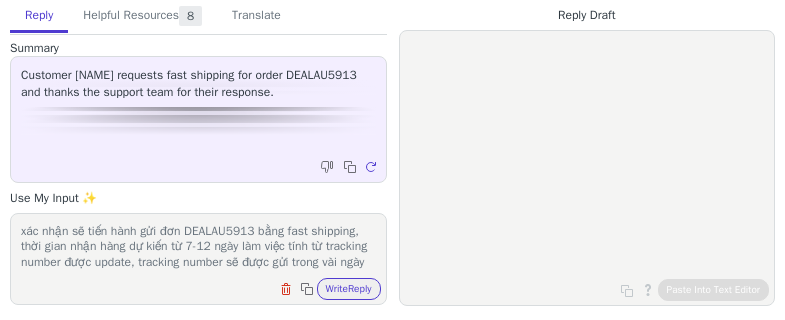 scroll, scrollTop: 16, scrollLeft: 0, axis: vertical 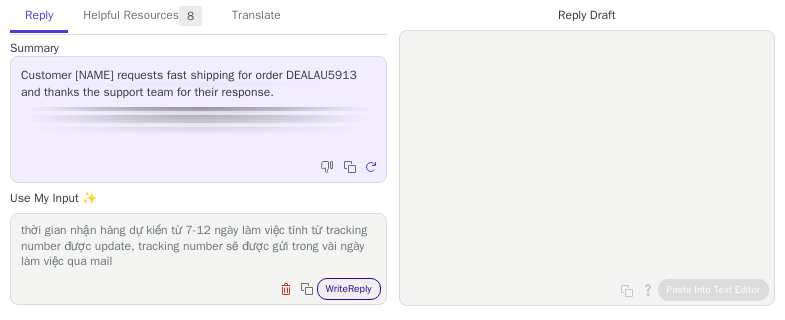type on "xác nhận sẽ tiến hành gửi đơn DEALAU5913 bằng fast shipping, thời gian nhận hàng dự kiến từ 7-12 ngày làm việc tính từ tracking number được update, tracking number sẽ được gửi trong vài ngày làm việc qua mail" 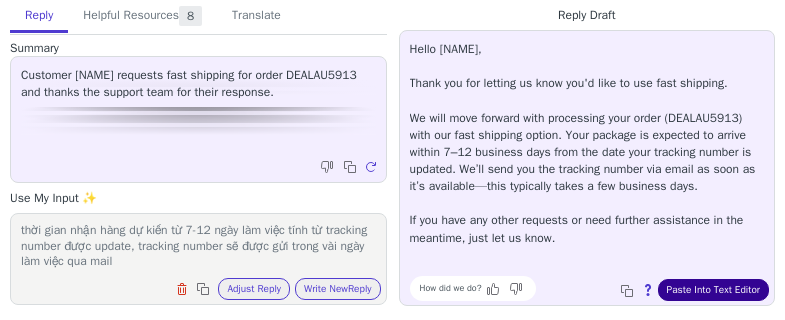 click on "Paste Into Text Editor" at bounding box center (713, 290) 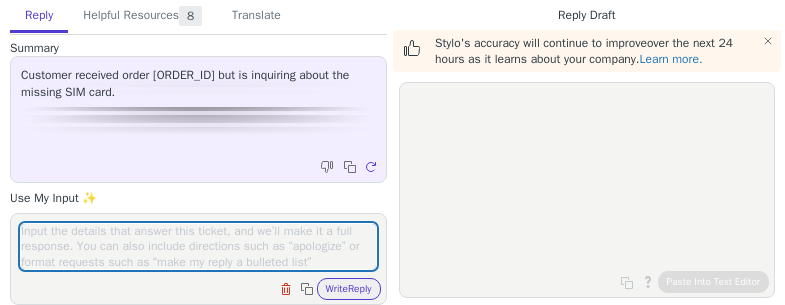 scroll, scrollTop: 0, scrollLeft: 0, axis: both 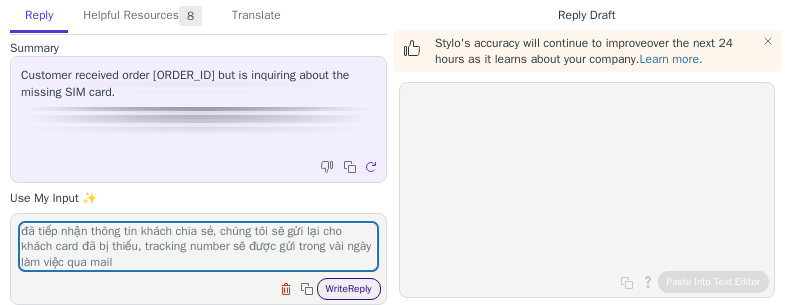 type on "đã tiếp nhận thông tin khách chia sẻ, chúng tôi sẽ gửi lại cho khách card đã bị thiếu, tracking number sẽ được gửi trong vài ngày làm việc qua mail" 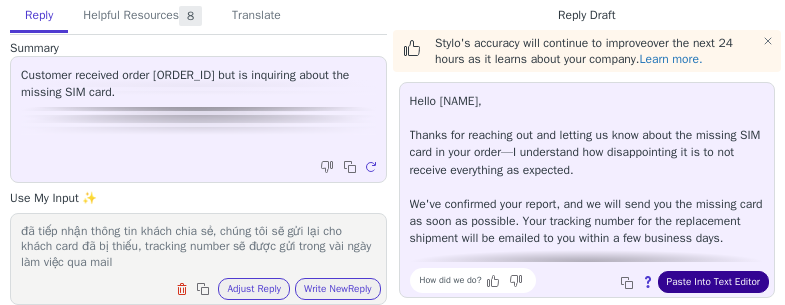 click on "Paste Into Text Editor" at bounding box center [713, 282] 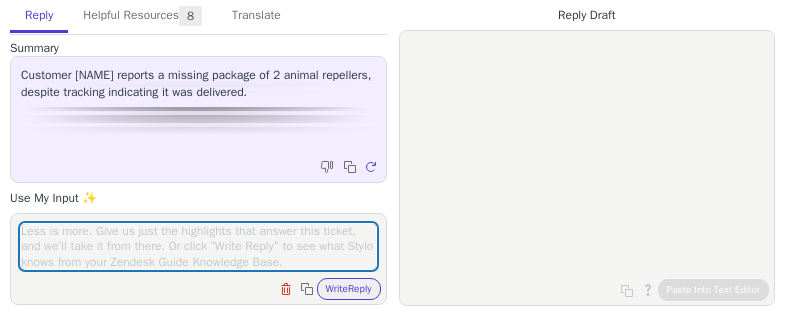 scroll, scrollTop: 0, scrollLeft: 0, axis: both 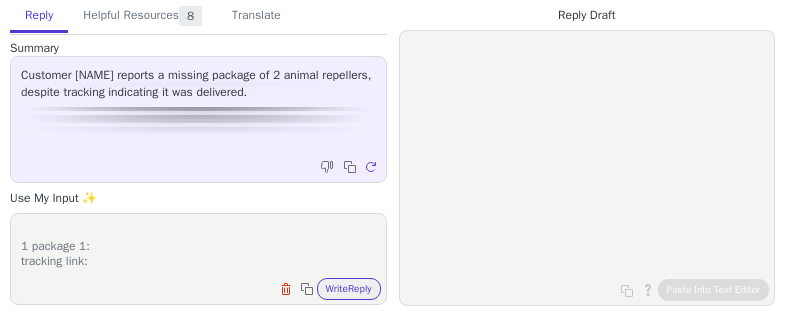 paste on "https://www.yuntrack.com/parcelTracking?id=YT2517400700537958" 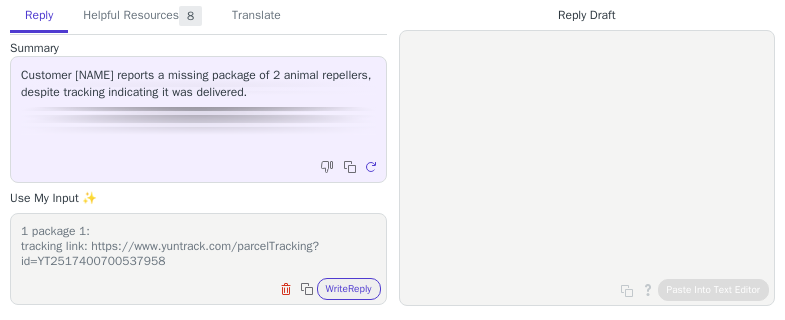 scroll, scrollTop: 78, scrollLeft: 0, axis: vertical 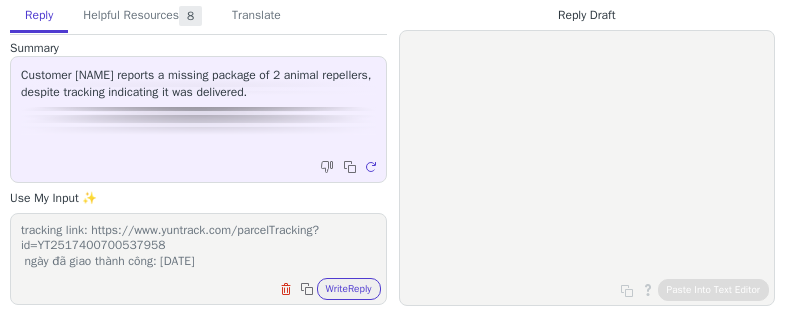 paste on "[DATE]" 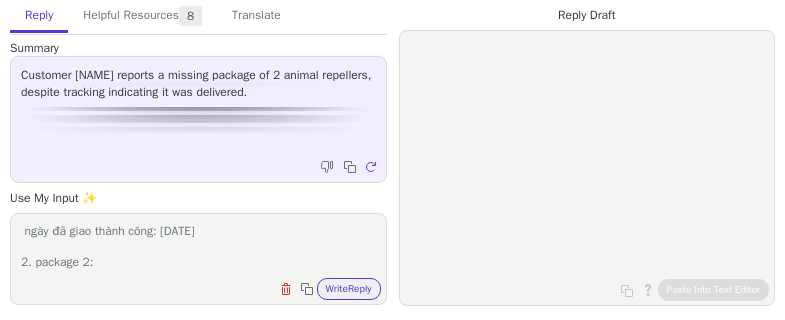 scroll, scrollTop: 124, scrollLeft: 0, axis: vertical 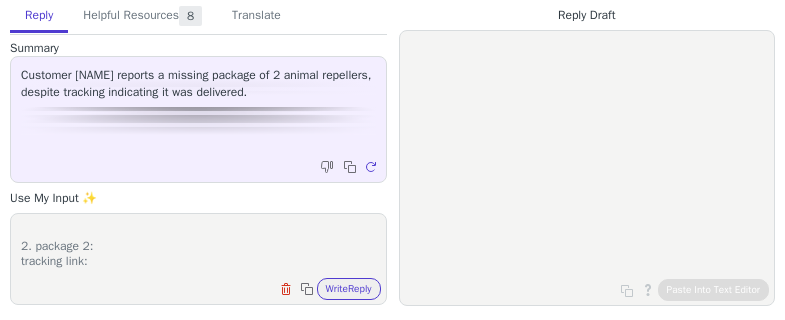 paste on "https://www.yuntrack.com/parcelTracking?id=YT2517400700737814" 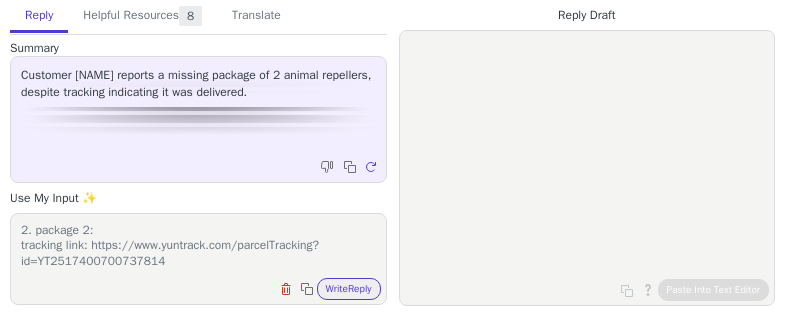 scroll, scrollTop: 155, scrollLeft: 0, axis: vertical 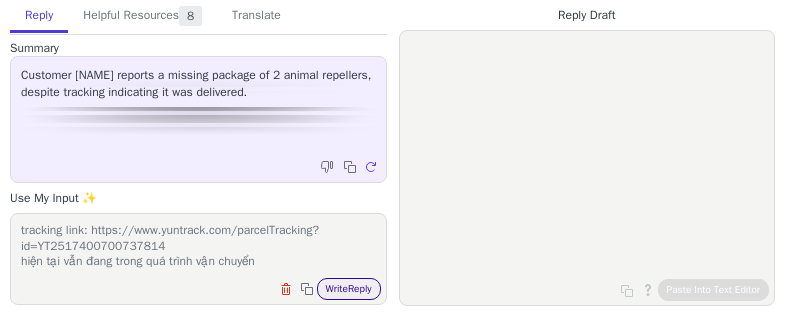 type on "order number: S926310
đơn hàng được tách thành 2 package để vận chuyển với tracking information như sau:
1 package 1:
tracking link: https://www.yuntrack.com/parcelTracking?id=YT2517400700537958
ngày đã giao thành công: [DATE]
2. package 2:
tracking link: https://www.yuntrack.com/parcelTracking?id=YT2517400700737814
hiện tại vẫn đang trong quá trình vận chuyển" 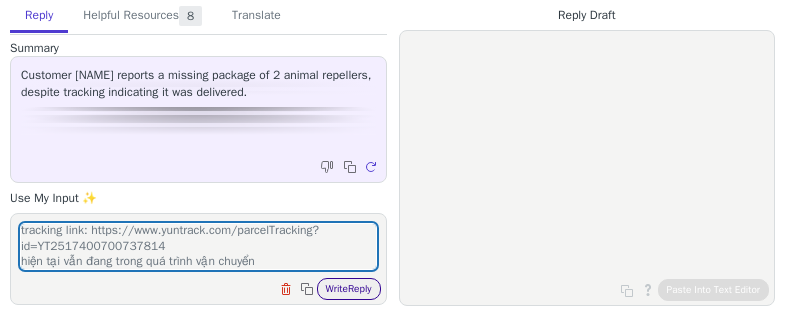 click on "Write  Reply" at bounding box center (349, 289) 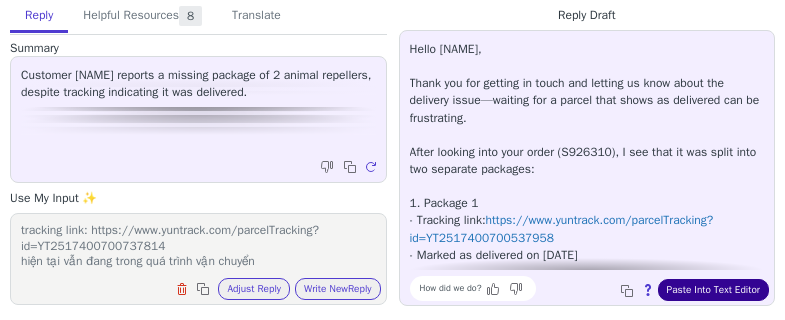 click on "Paste Into Text Editor" at bounding box center (713, 290) 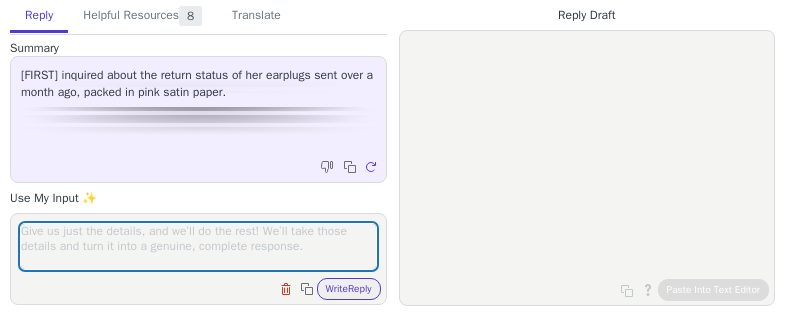 scroll, scrollTop: 0, scrollLeft: 0, axis: both 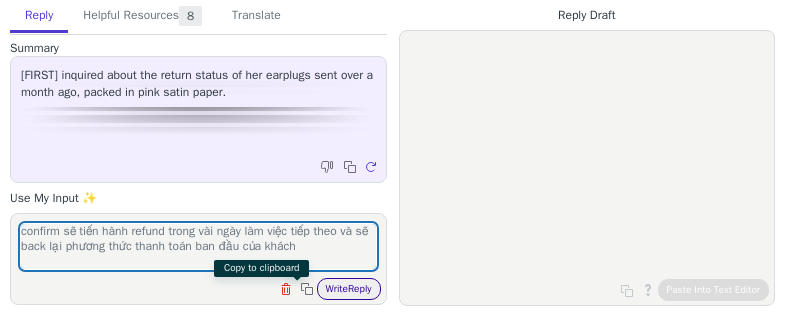 type on "confirm sẽ tiến hành refund trong vài ngày làm việc tiếp theo và sẽ back lại phương thức thanh toán ban đầu của khách" 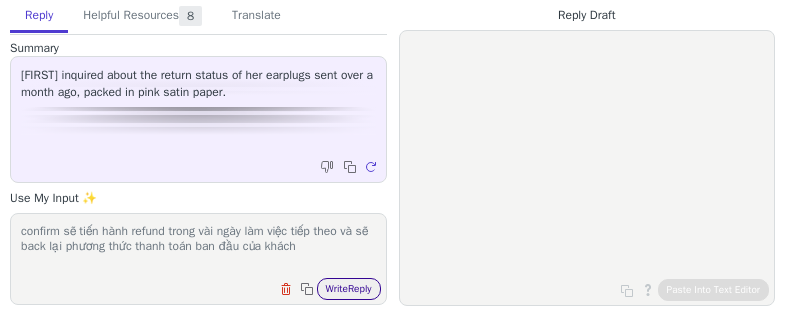 click on "Write  Reply" at bounding box center [349, 289] 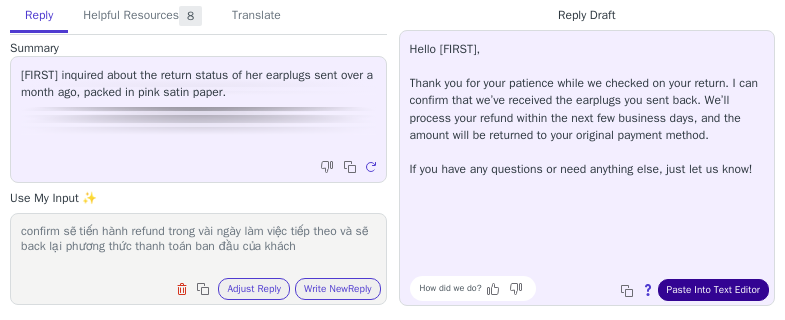 click on "Paste Into Text Editor" at bounding box center (713, 290) 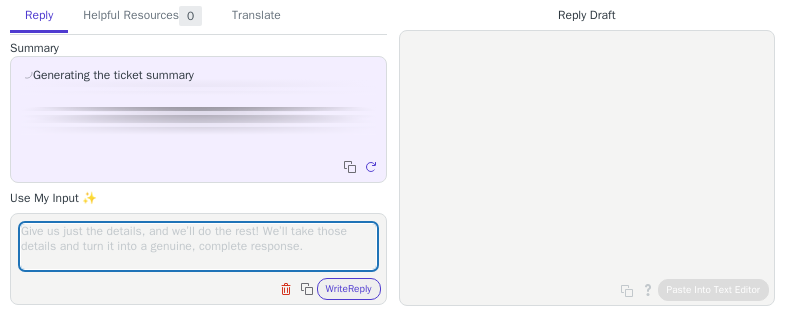 scroll, scrollTop: 0, scrollLeft: 0, axis: both 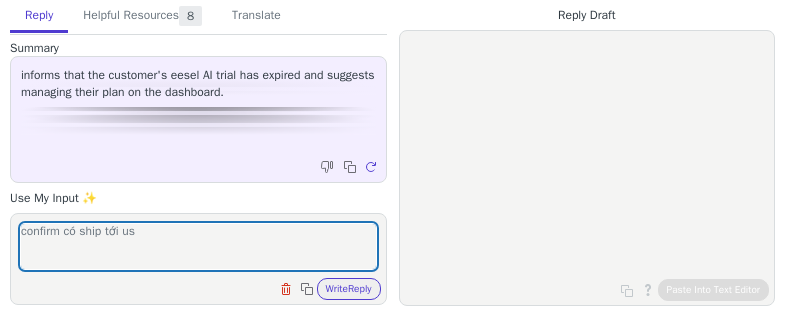 type on "confirm có ship tới us" 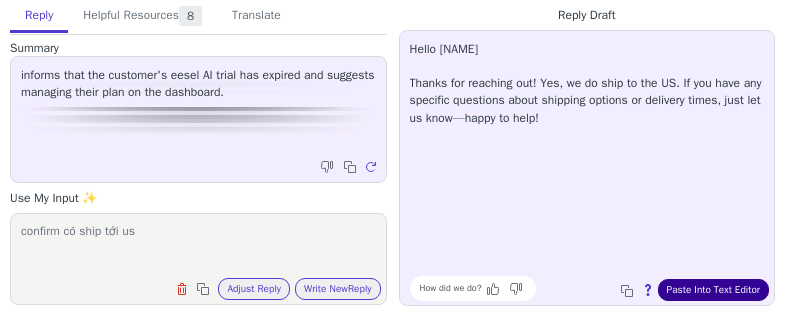click on "Paste Into Text Editor" at bounding box center (713, 290) 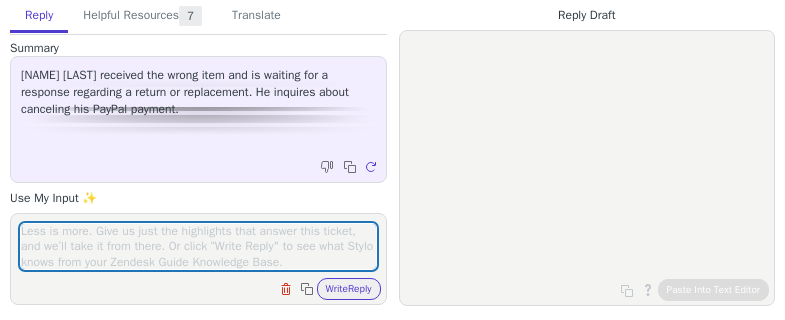 scroll, scrollTop: 0, scrollLeft: 0, axis: both 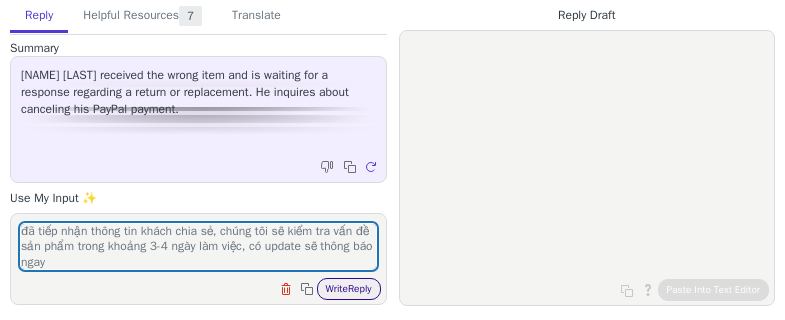 type on "đã tiếp nhận thông tin khách chia sẻ, chúng tôi sẽ kiểm tra vấn đề sản phẩm trong khoảng 3-4 ngày làm việc, có update sẽ thông báo ngay" 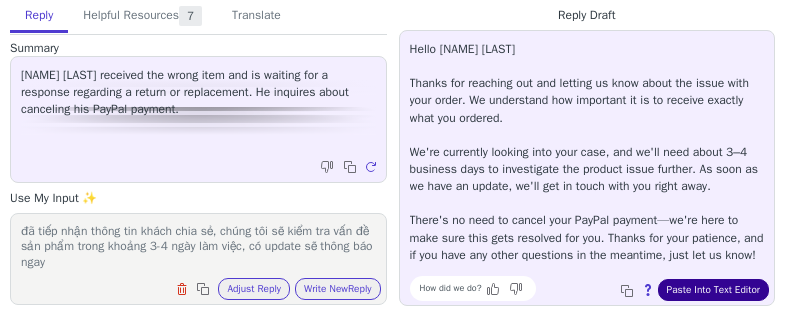 click on "Paste Into Text Editor" at bounding box center [713, 290] 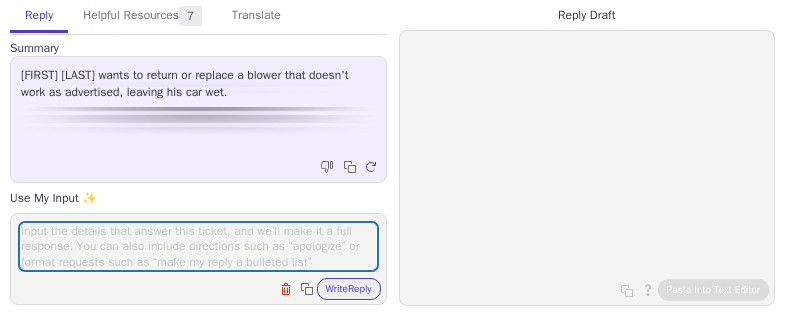scroll, scrollTop: 0, scrollLeft: 0, axis: both 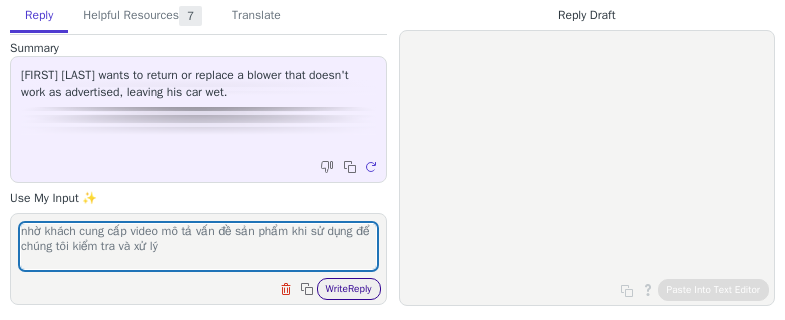 type on "nhờ khách cung cấp video mô tả vấn đề sản phẩm khi sử dụng để chúng tôi kiểm tra và xử lý" 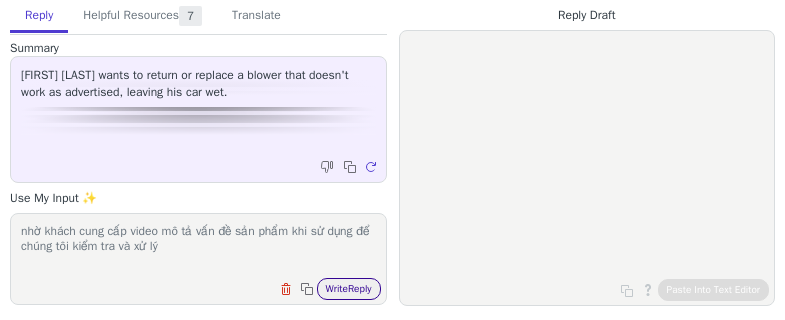 click on "Write  Reply" at bounding box center [349, 289] 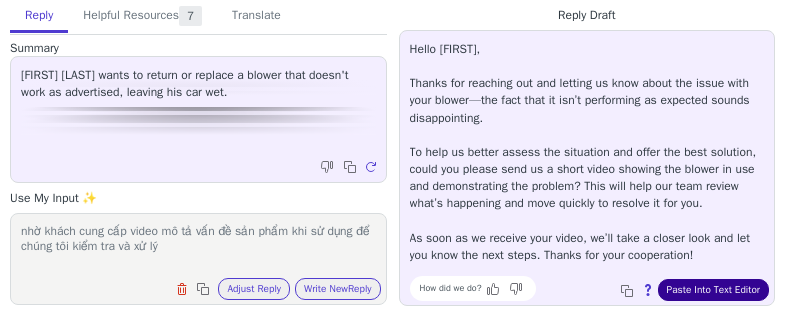 click on "Paste Into Text Editor" at bounding box center [713, 290] 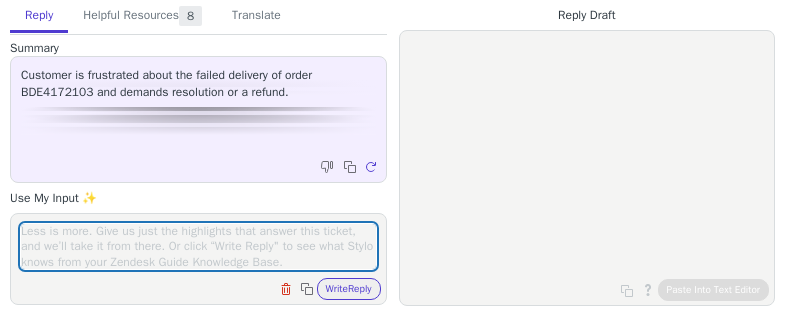 scroll, scrollTop: 0, scrollLeft: 0, axis: both 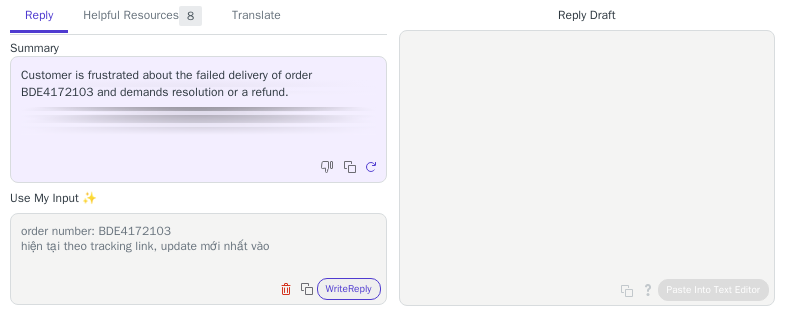 paste on "[DATE]" 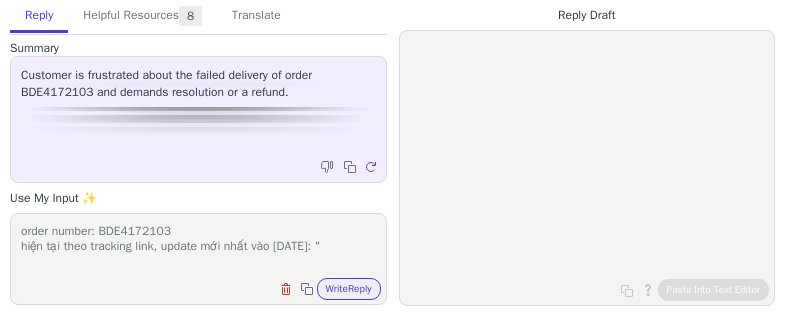 paste on "Not delivered-Courier out of time" 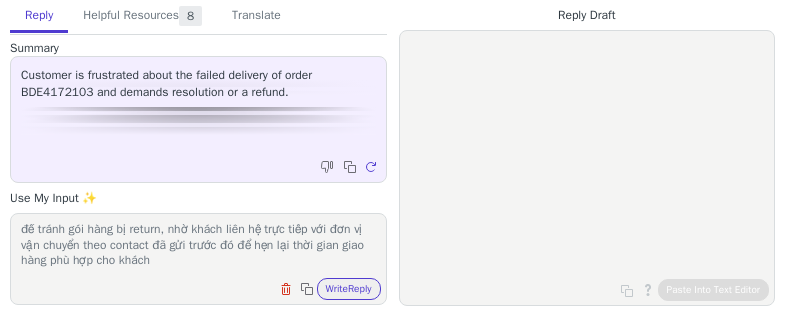 scroll, scrollTop: 78, scrollLeft: 0, axis: vertical 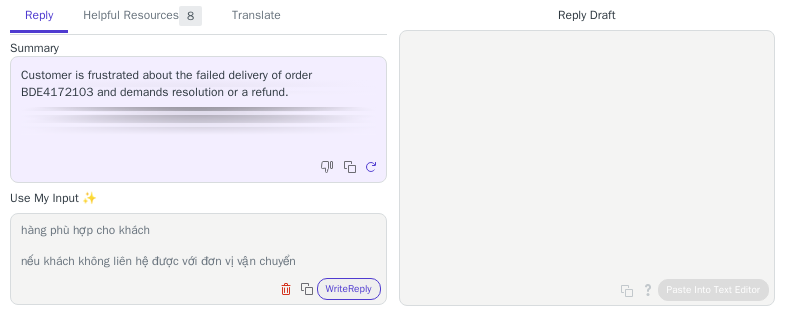 click on "order number: BDE4172103
hiện tại theo tracking link, update mới nhất vào [DATE], [DATE]: "Not delivered-Courier out of time"
để tránh gói hàng bị return, nhờ khách liên hệ trực tiếp với đơn vị vận chuyển theo contact đã gửi trước đó để hẹn lại thời gian giao hàng phù hợp cho khách
nếu khách không liên hệ được với đơn vị vận chuyển" at bounding box center (198, 246) 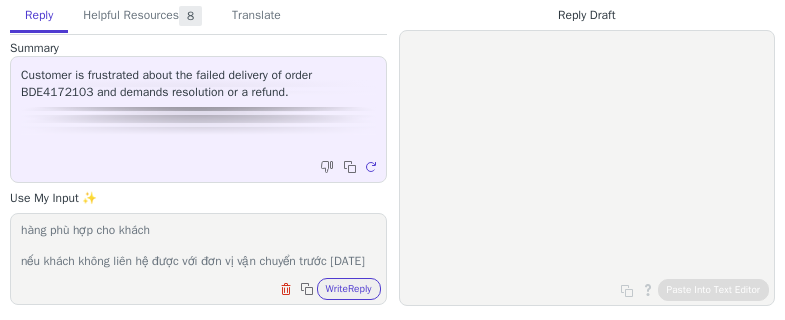 scroll, scrollTop: 93, scrollLeft: 0, axis: vertical 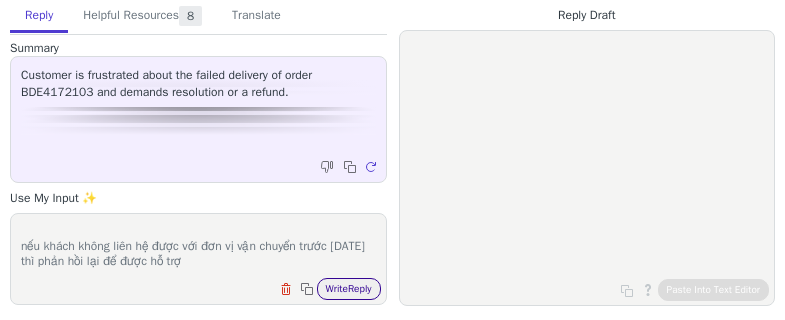 type on "order number: BDE4172103
hiện tại theo tracking link, update mới nhất vào [DATE], [DATE]: "Not delivered-Courier out of time"
để tránh gói hàng bị return, nhờ khách liên hệ trực tiếp với đơn vị vận chuyển theo contact đã gửi trước đó để hẹn lại thời gian giao hàng phù hợp cho khách
nếu khách không liên hệ được với đơn vị vận chuyển trước [DATE] thì phản hồi lại để được hỗ trợ" 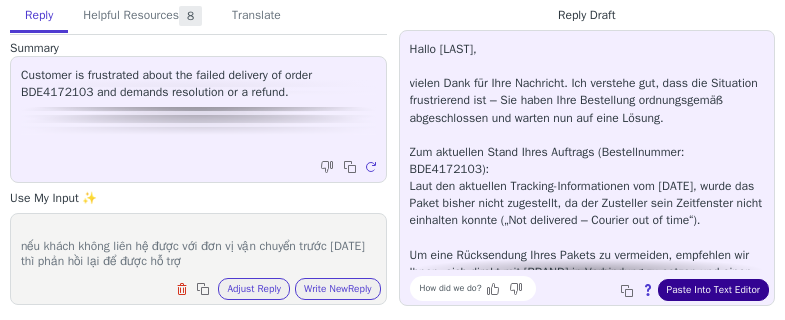 click on "Paste Into Text Editor" at bounding box center [713, 290] 